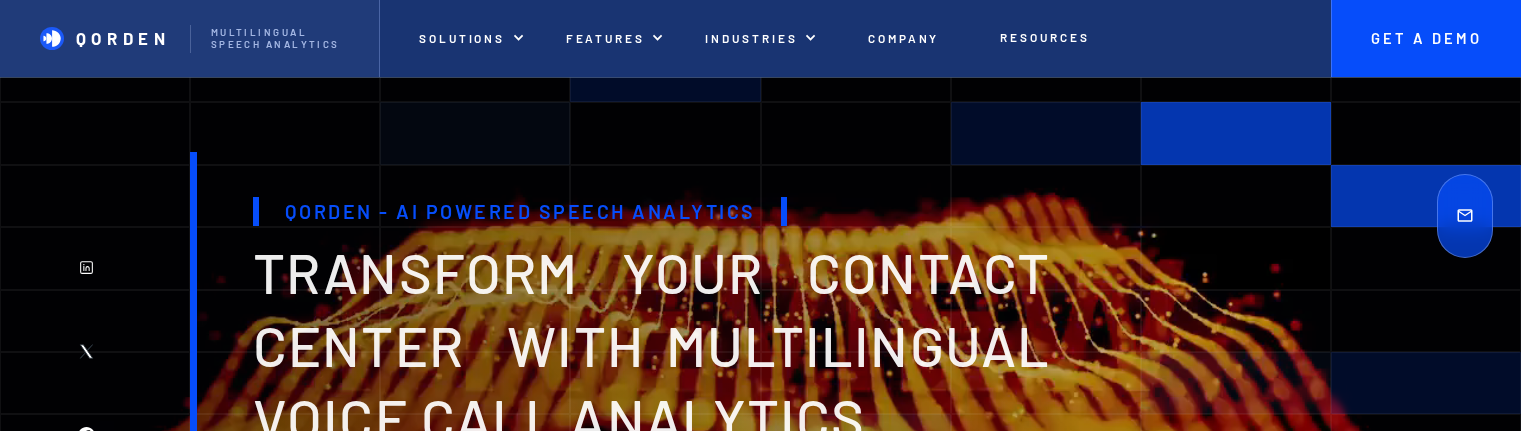 scroll, scrollTop: 5144, scrollLeft: 0, axis: vertical 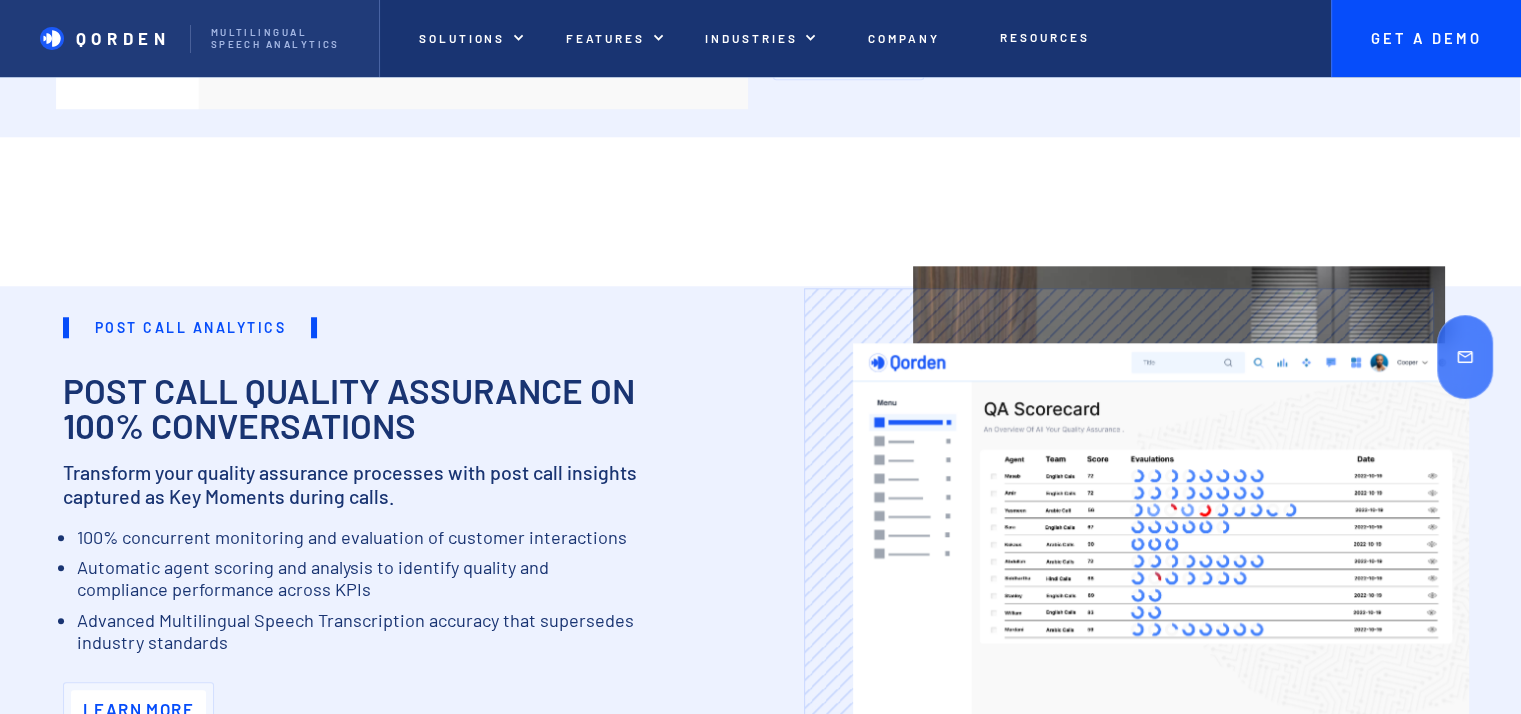 click on "Post call Analytics Post Call quality assurance on 100% conversations Transform your quality assurance processes with post call insights captured as Key Moments during calls. 100% concurrent monitoring and evaluation of customer interactions Automatic agent scoring and analysis to identify quality and compliance performance across KPIs  Advanced Multilingual Speech Transcription accuracy that supersedes industry standards Learn More" at bounding box center [369, 521] 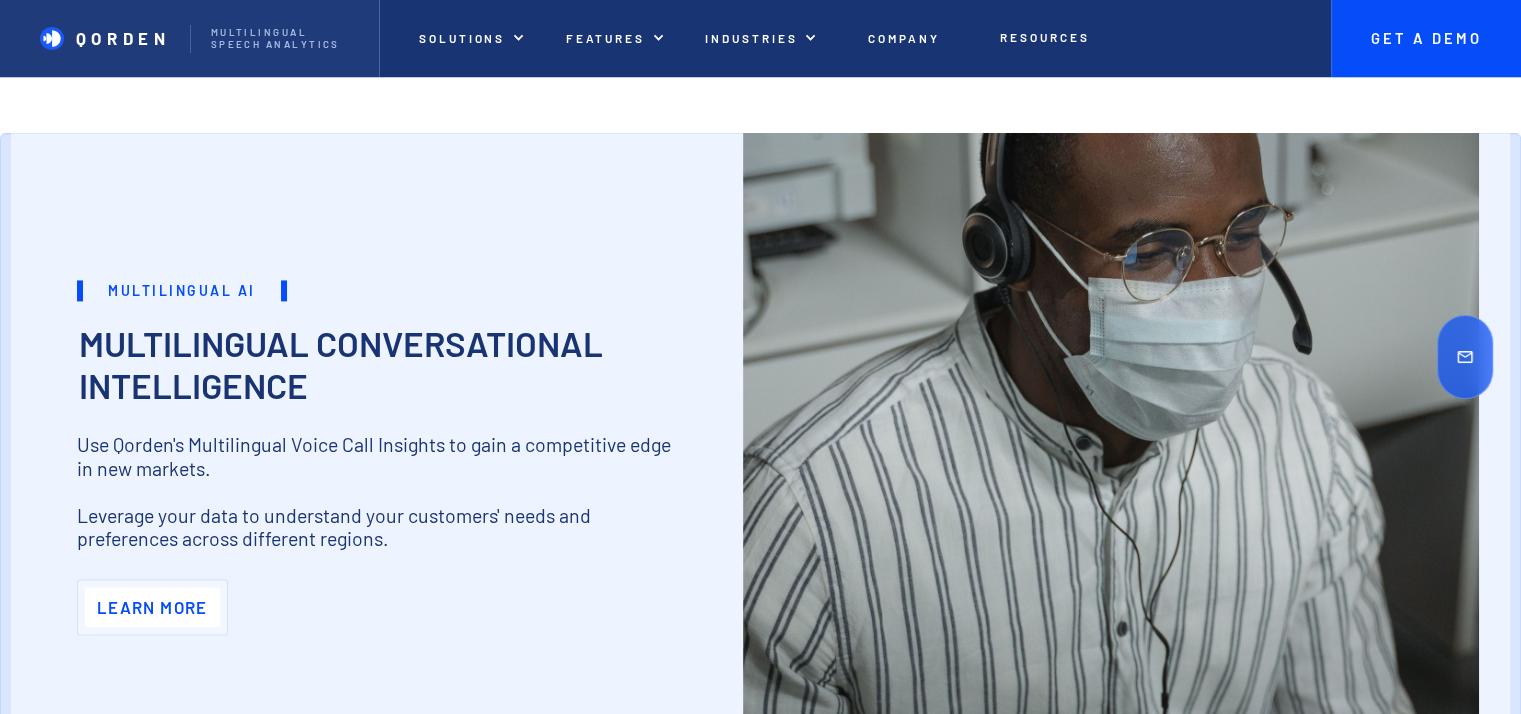scroll, scrollTop: 2798, scrollLeft: 0, axis: vertical 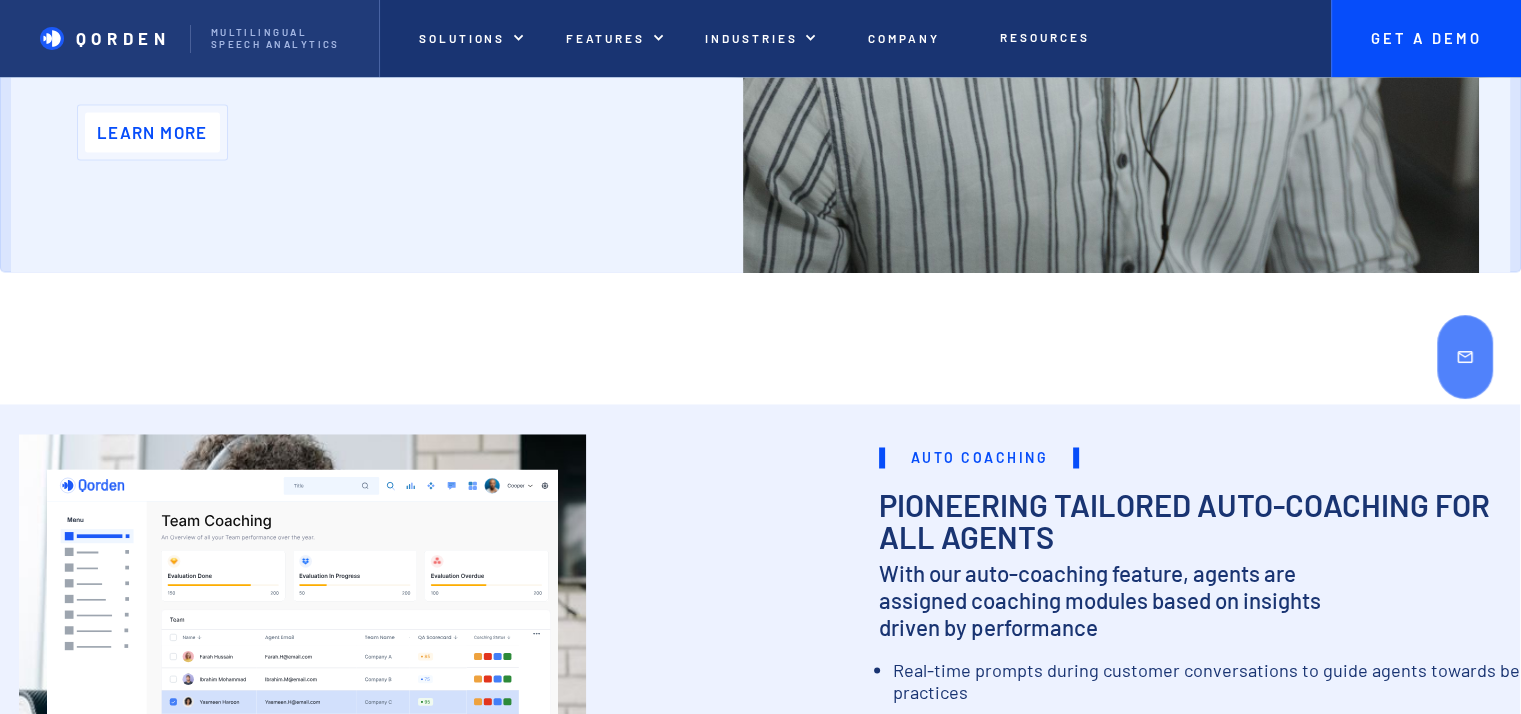 click at bounding box center [266, 670] 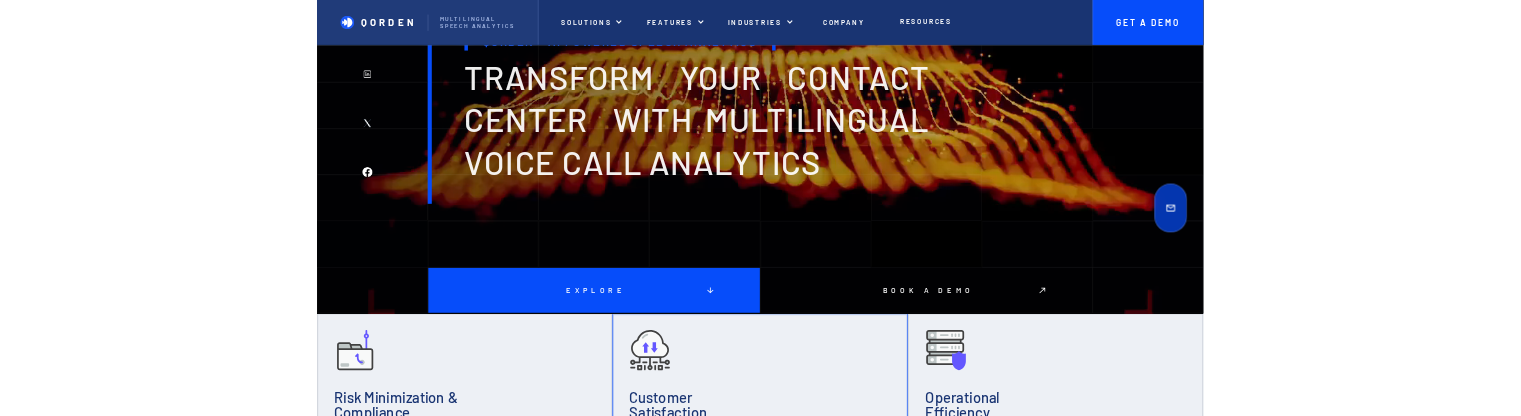 scroll, scrollTop: 0, scrollLeft: 0, axis: both 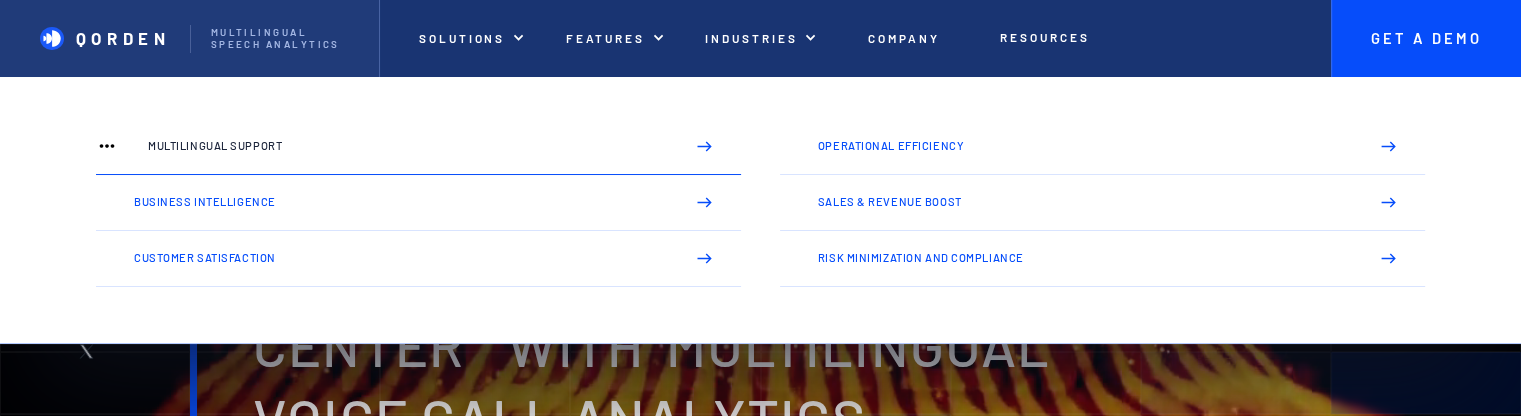click on "Multilingual Support" at bounding box center [408, 146] 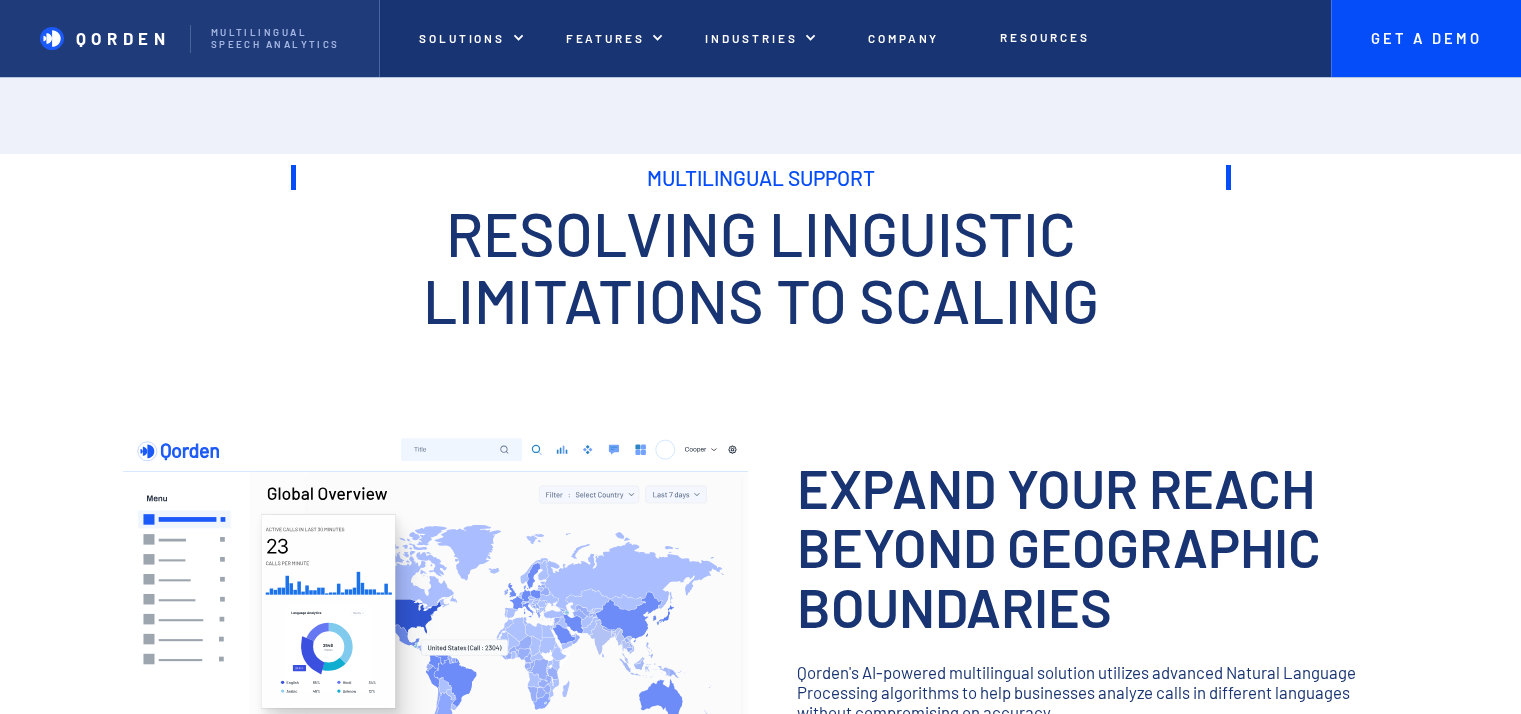 scroll, scrollTop: 0, scrollLeft: 0, axis: both 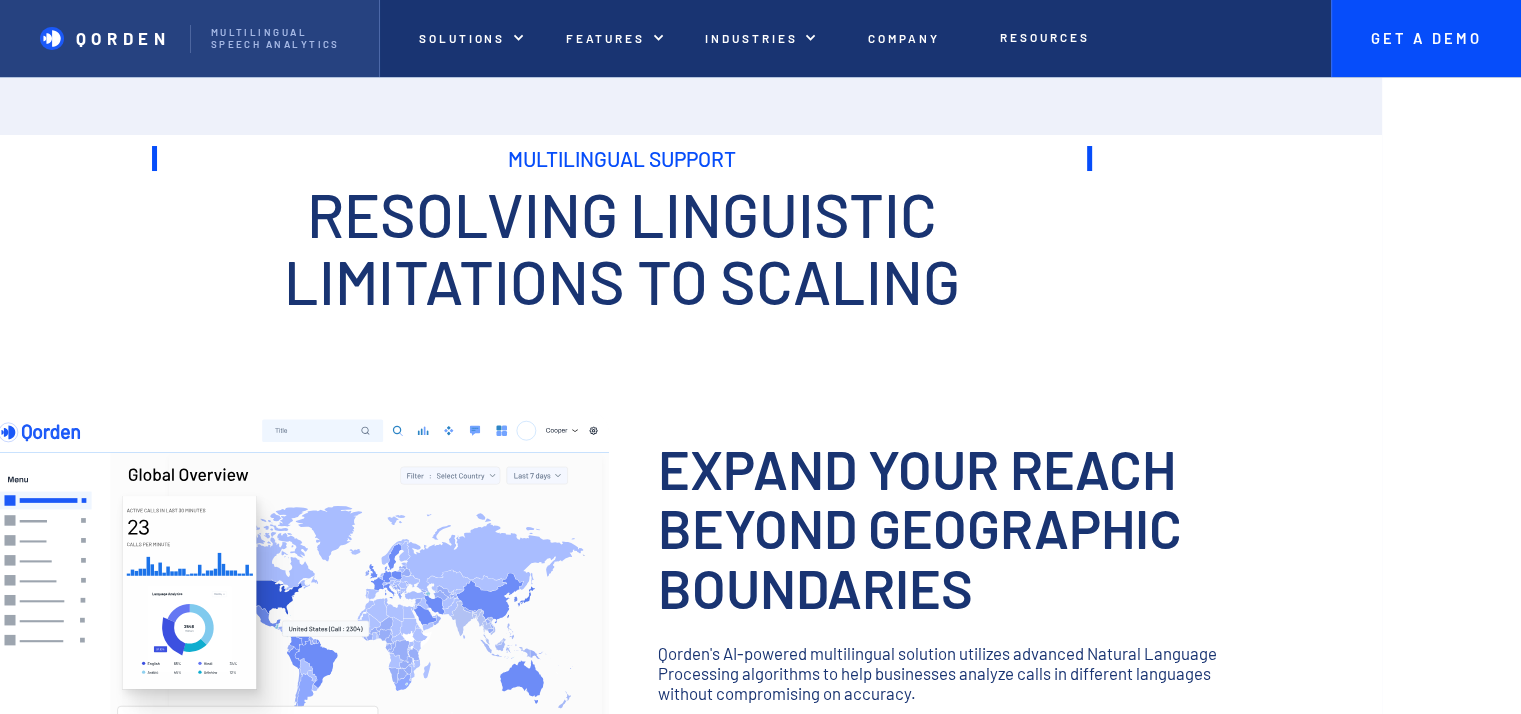 click on "QORDEN" at bounding box center [123, 38] 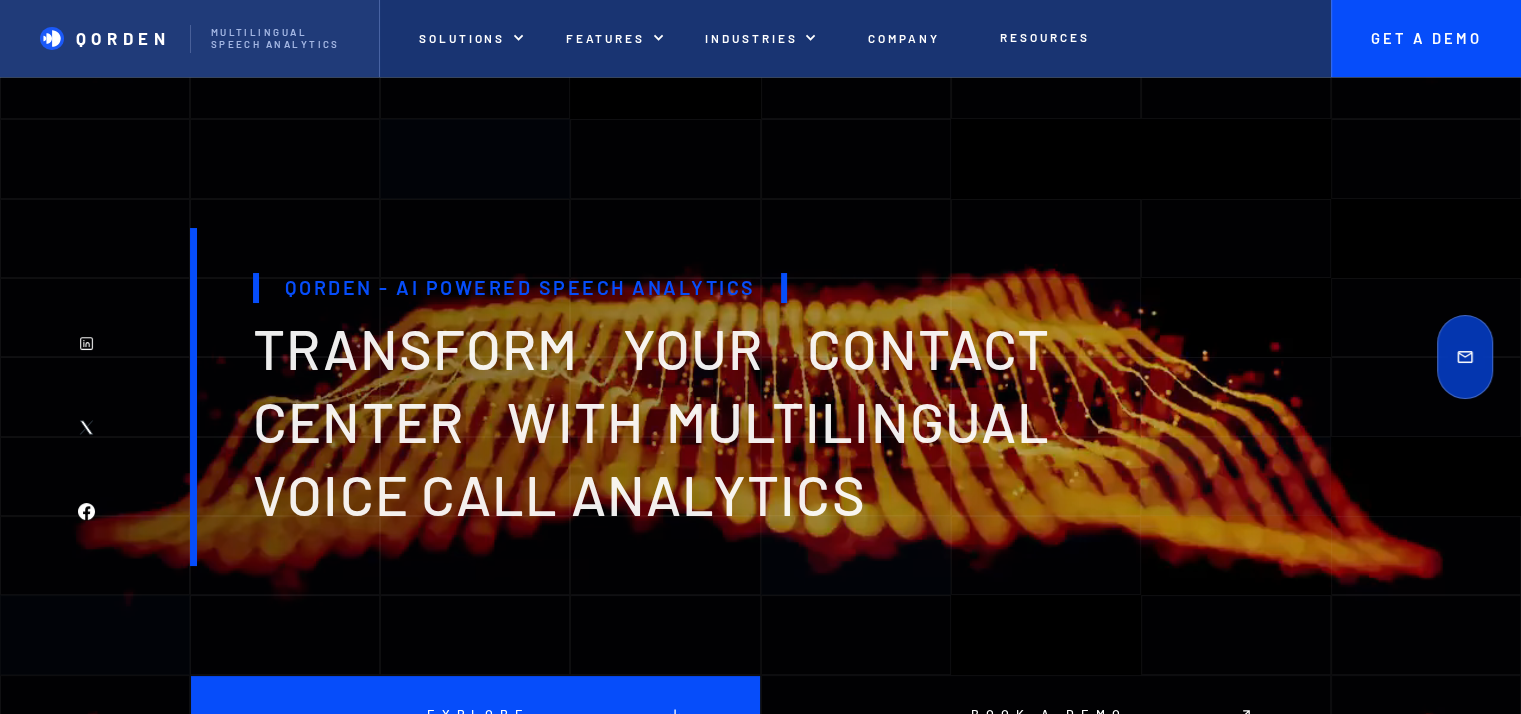 scroll, scrollTop: 0, scrollLeft: 0, axis: both 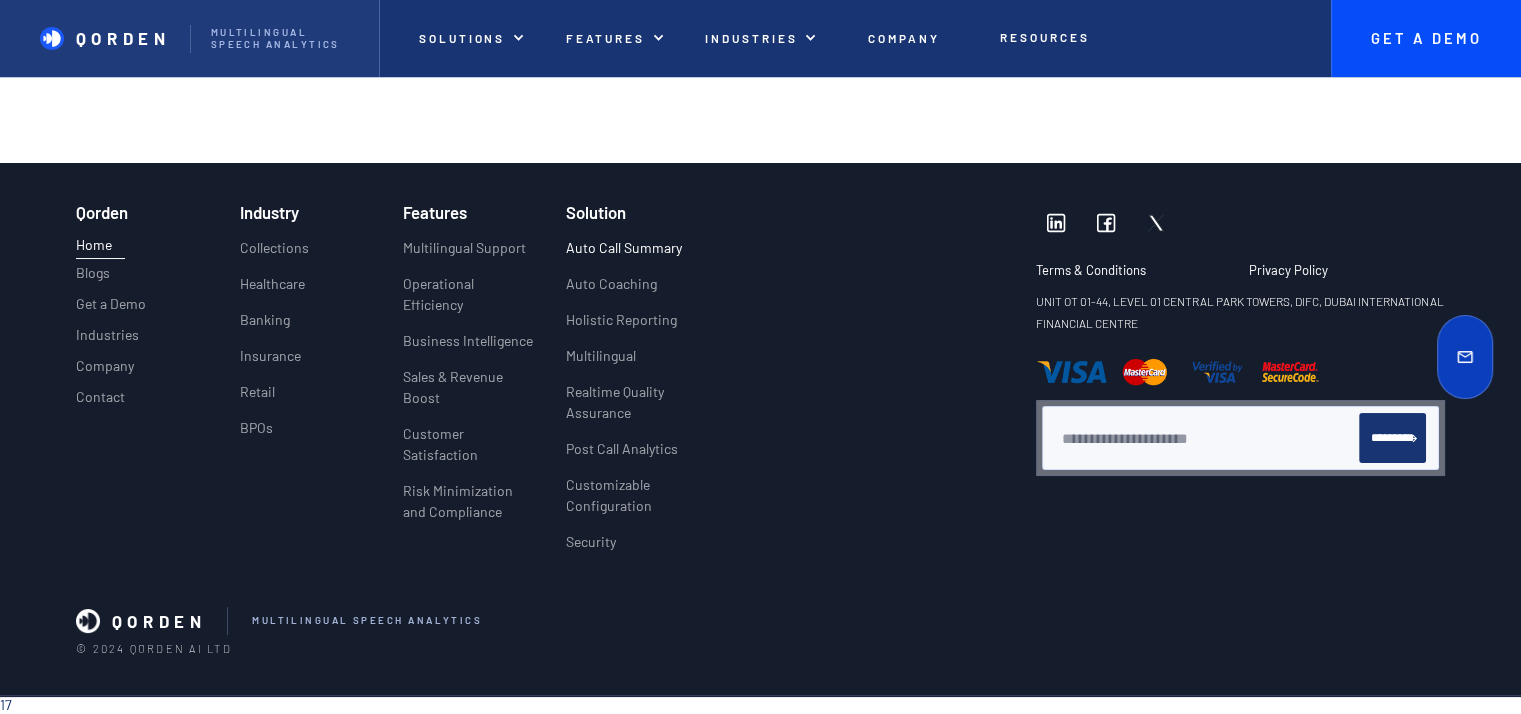click on "Auto Call Summary" at bounding box center [624, 247] 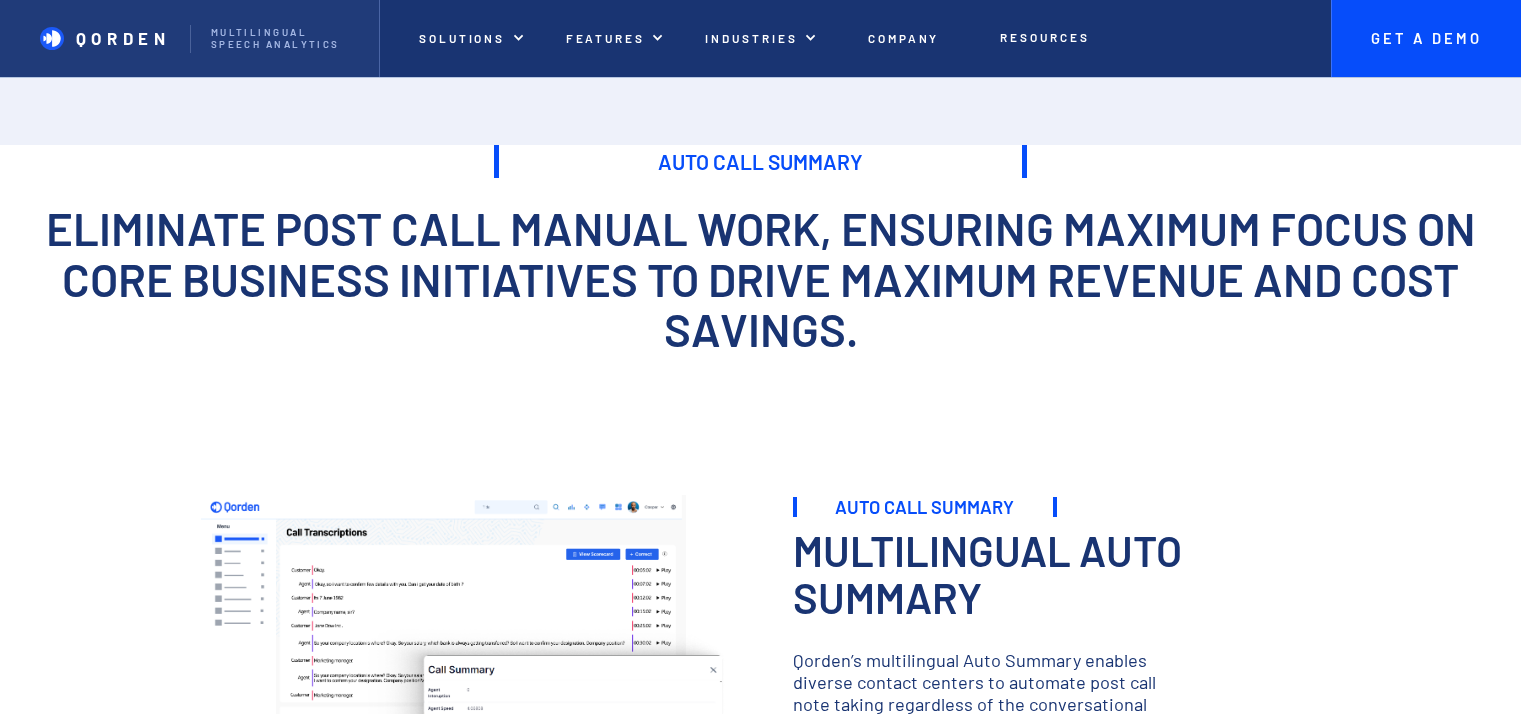 scroll, scrollTop: 0, scrollLeft: 0, axis: both 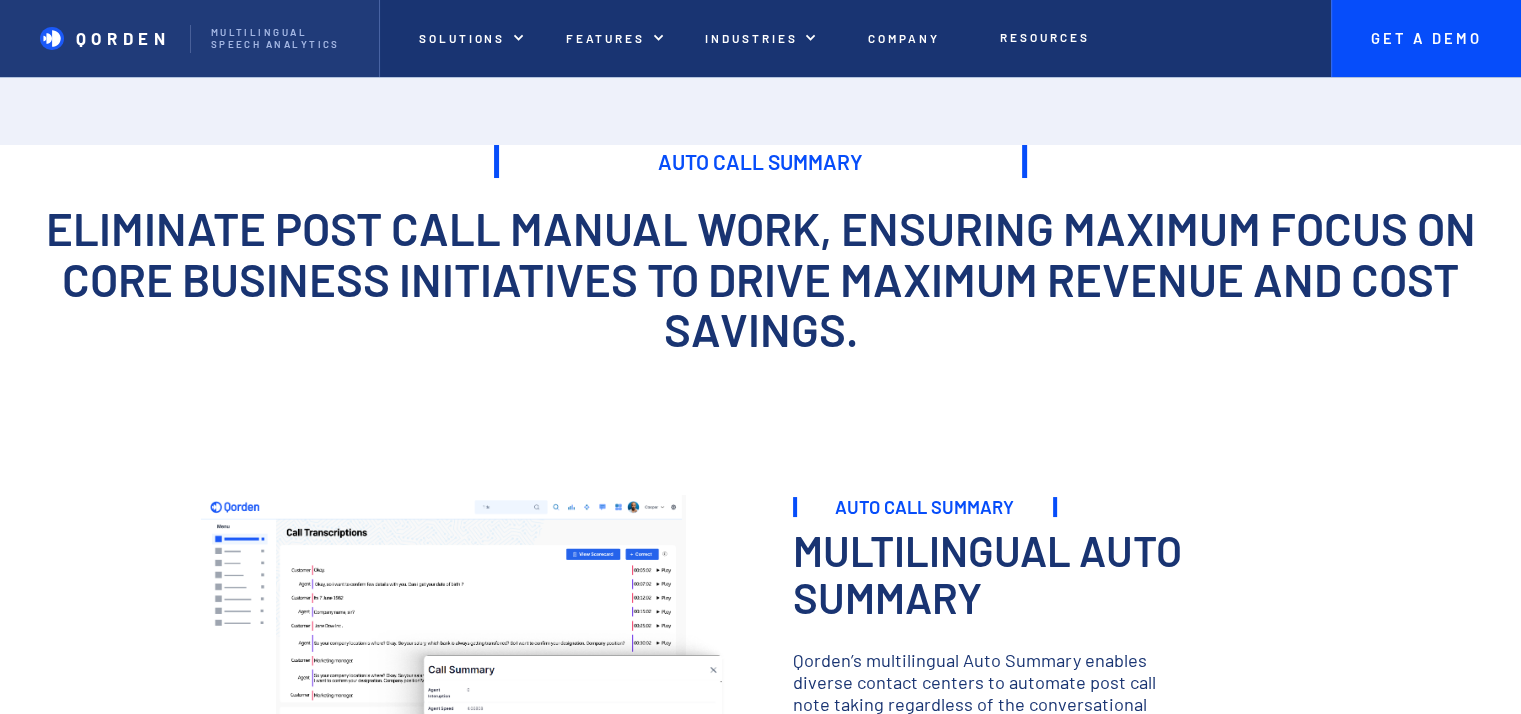 click on "Eliminate post call manual work, ensuring maximum focus on core business initiatives to drive maximum revenue and cost savings." at bounding box center (760, 278) 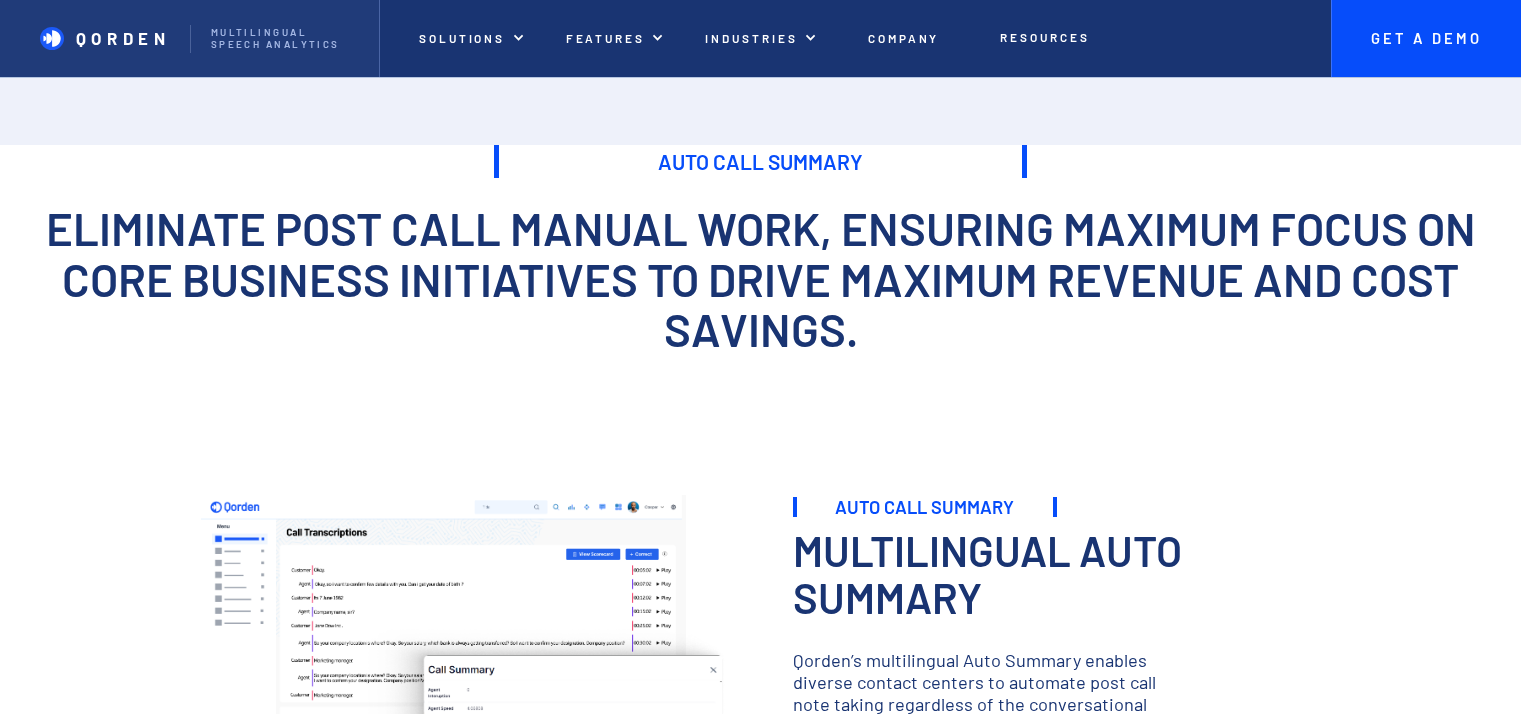 scroll, scrollTop: 0, scrollLeft: 0, axis: both 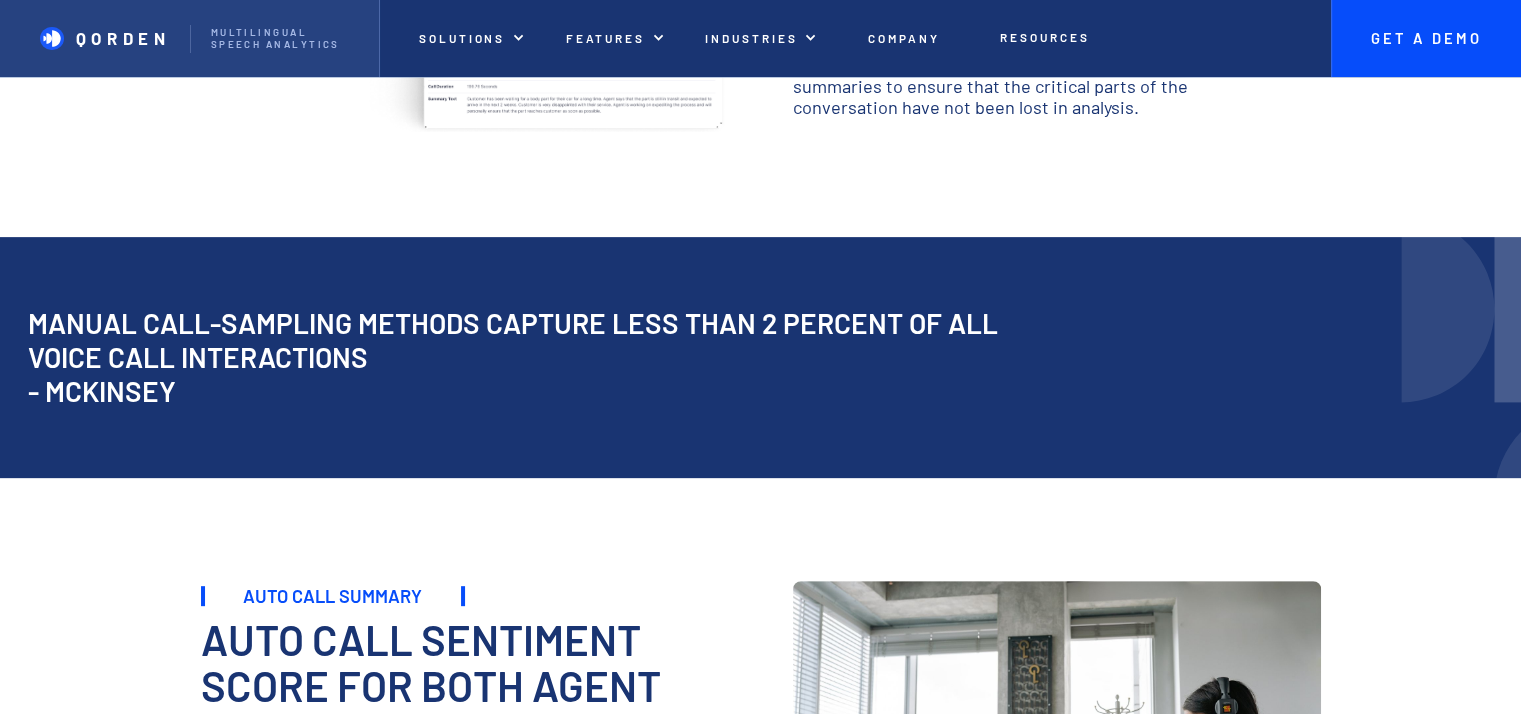 click on "QORDEN Multilingual Speech analytics" at bounding box center (190, 38) 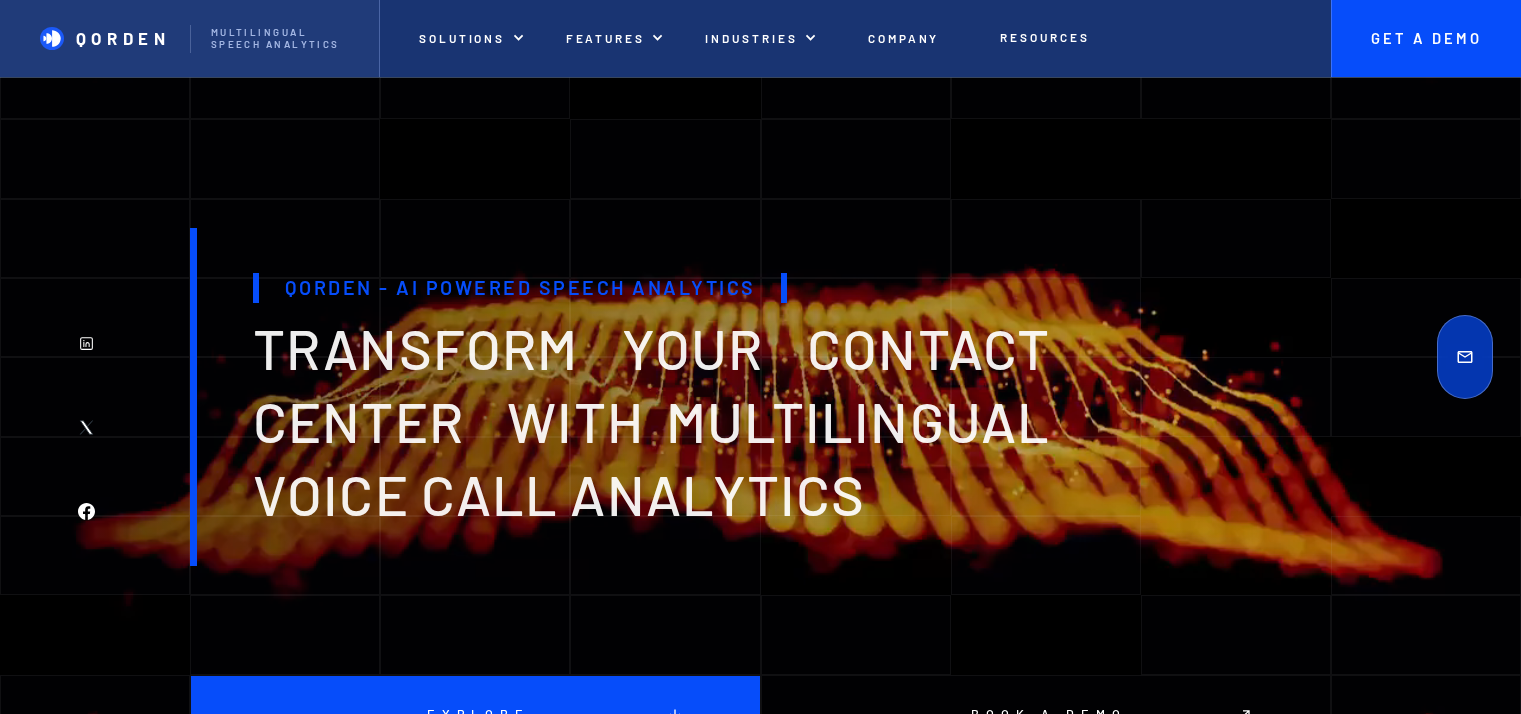 scroll, scrollTop: 0, scrollLeft: 0, axis: both 